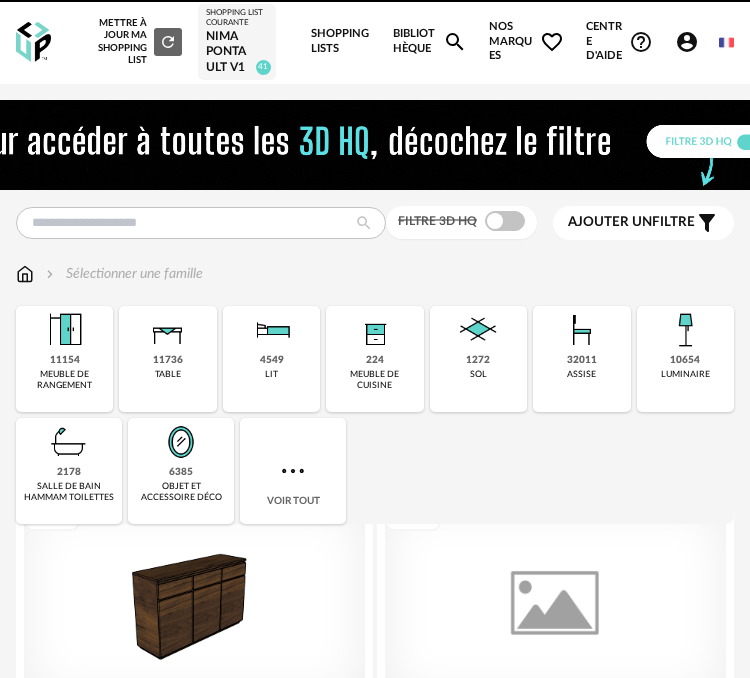 scroll, scrollTop: 0, scrollLeft: 0, axis: both 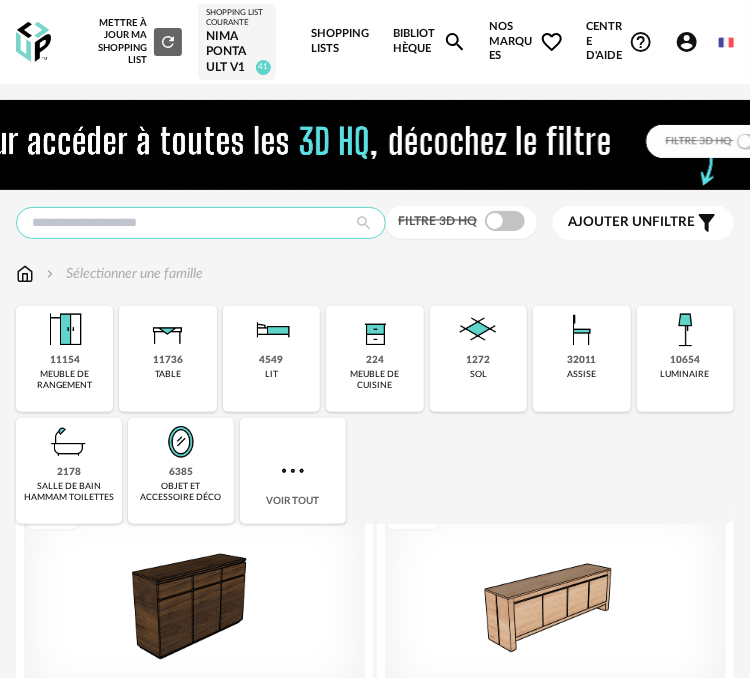 click at bounding box center (201, 223) 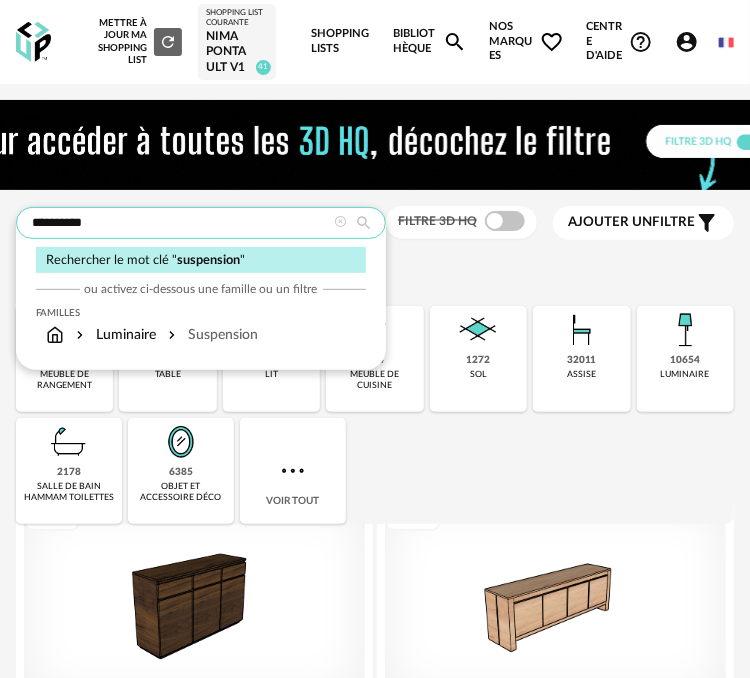 type on "**********" 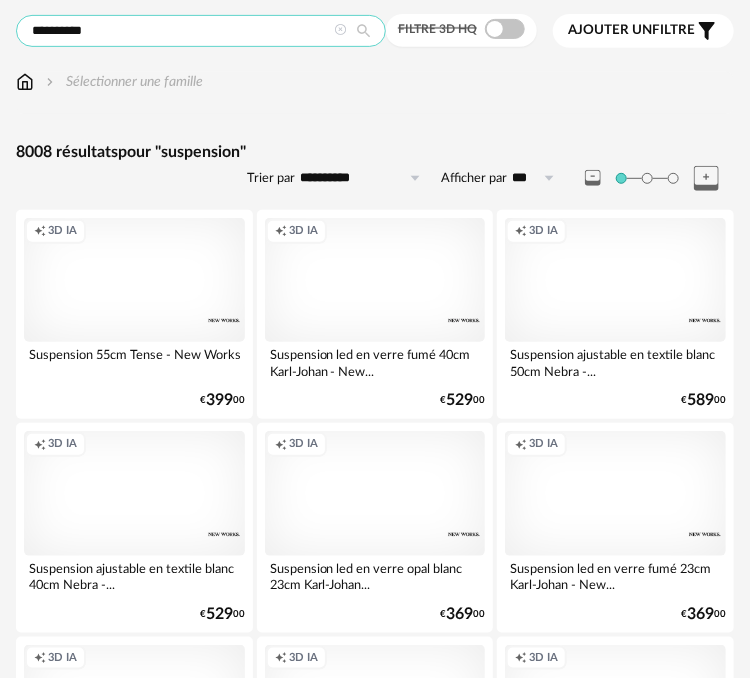 scroll, scrollTop: 333, scrollLeft: 0, axis: vertical 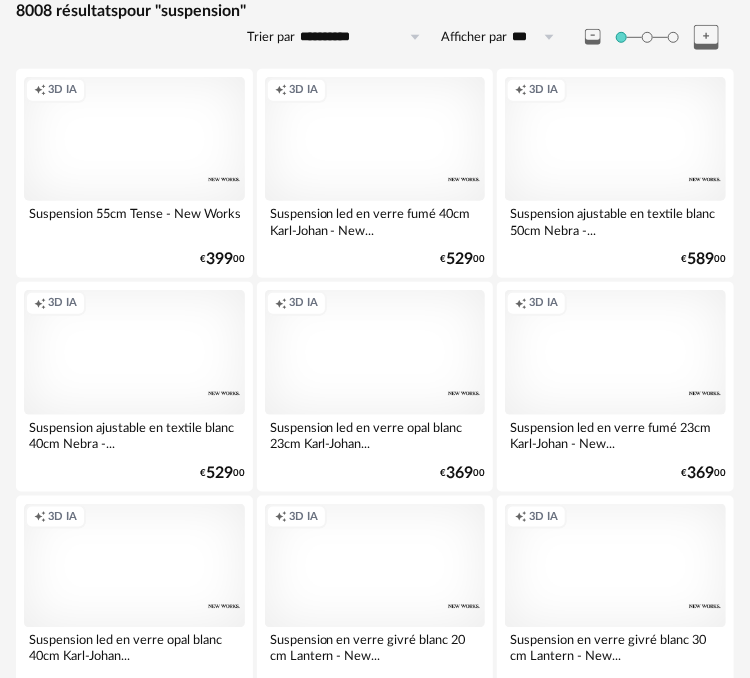 click on "Creation icon   3D IA" at bounding box center (134, 139) 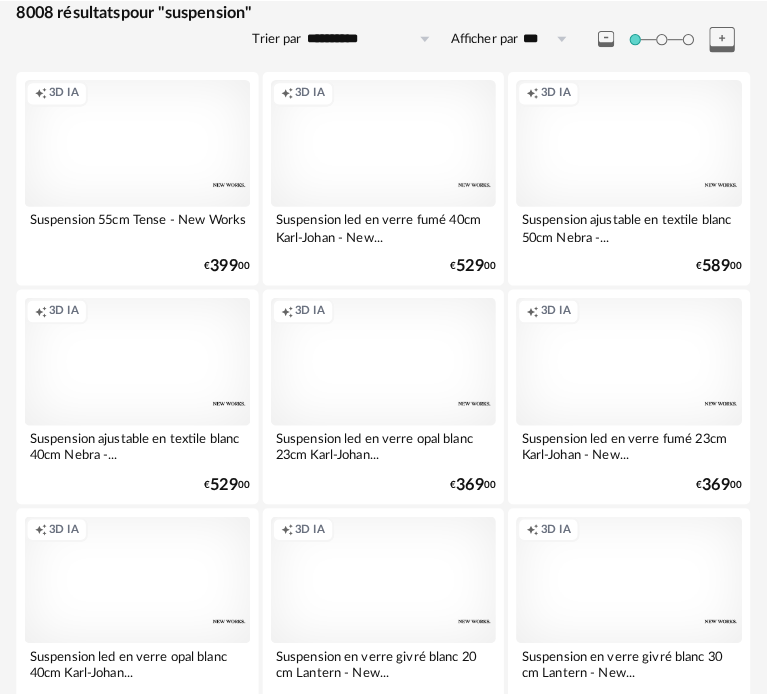 scroll, scrollTop: 0, scrollLeft: 0, axis: both 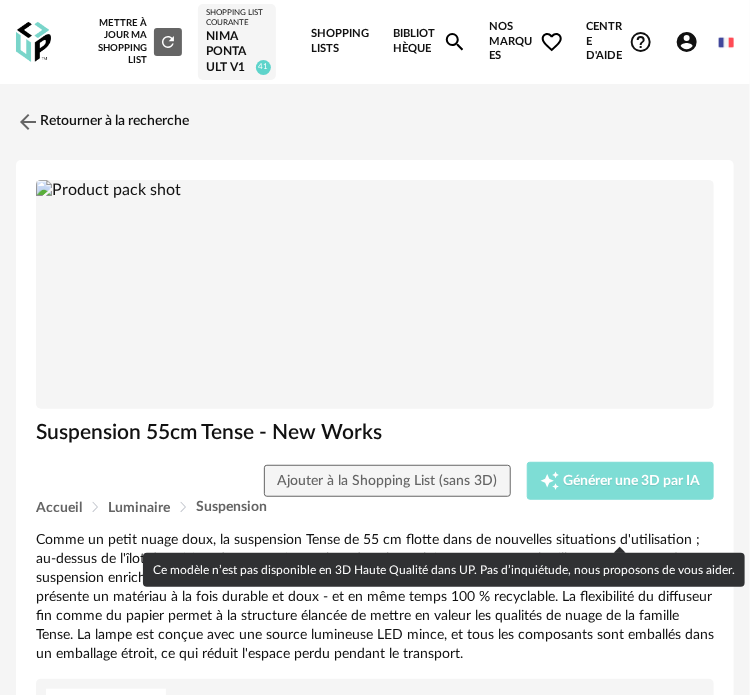 click on "Générer une 3D par IA" at bounding box center [632, 481] 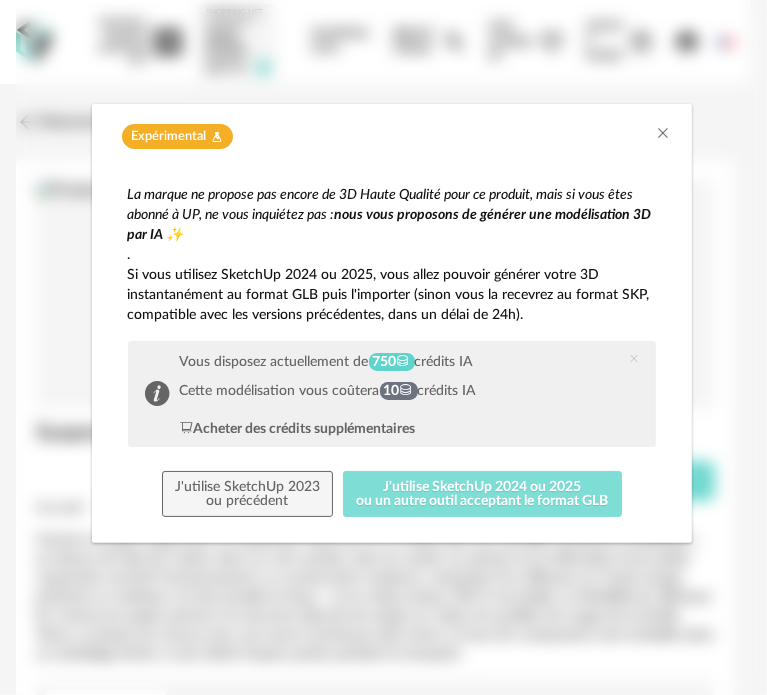 click on "J'utilise SketchUp 2024 ou 2025 ou un autre outil acceptant le format GLB" at bounding box center (482, 494) 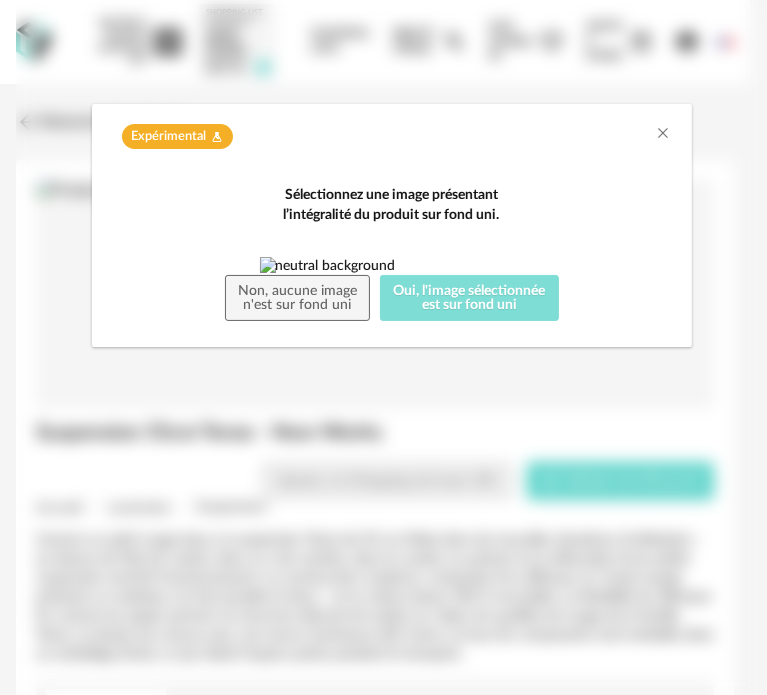 click on "Oui, l'image sélectionnée  est sur fond uni" at bounding box center (469, 298) 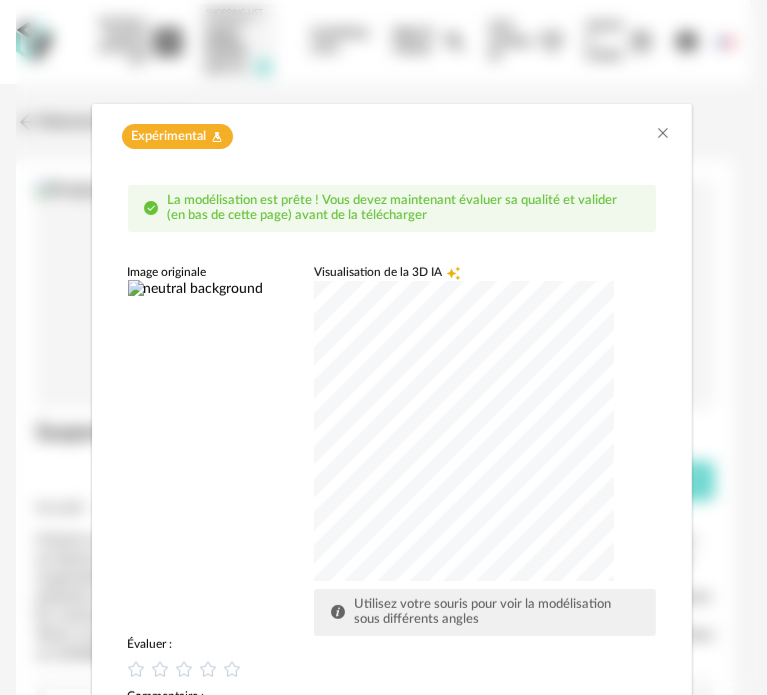 click at bounding box center (464, 431) 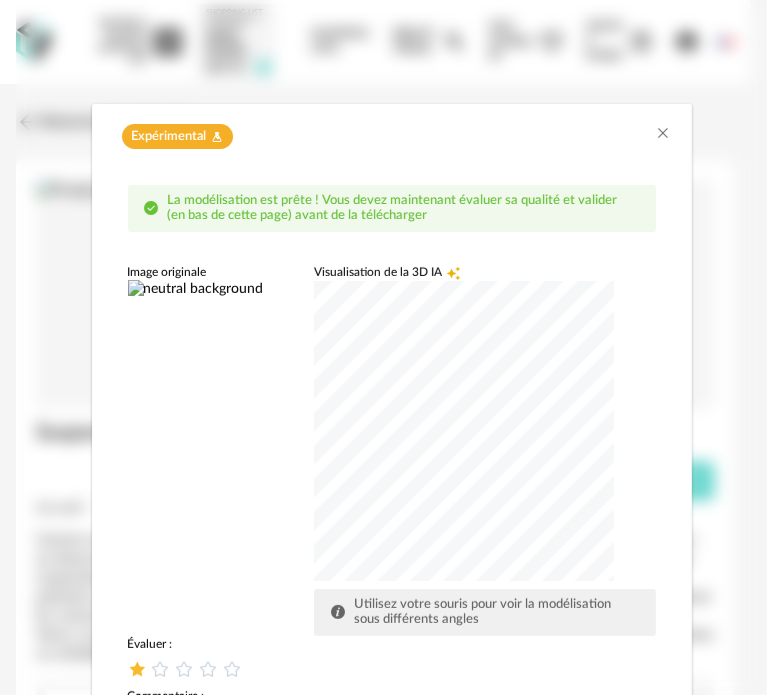 click at bounding box center (136, 668) 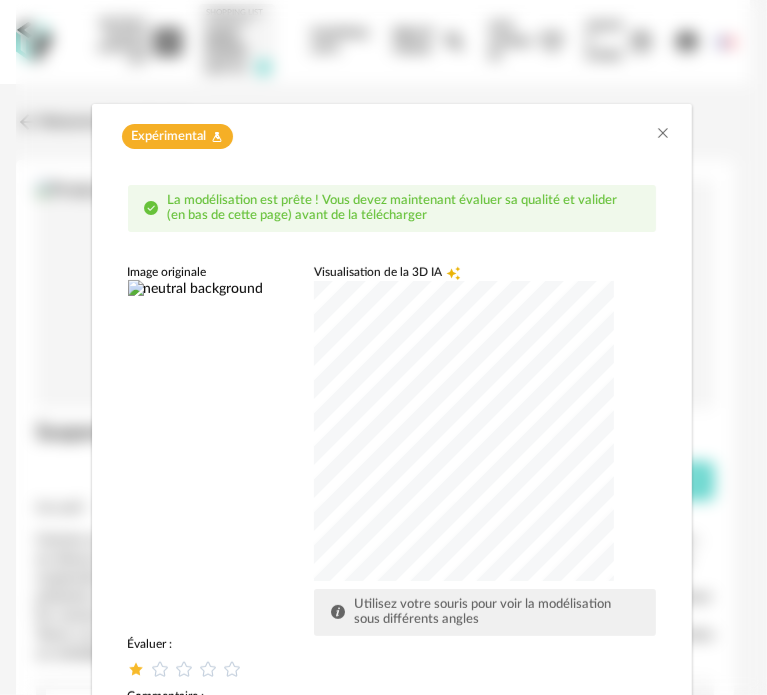 click on "Évaluer :" at bounding box center [392, 644] 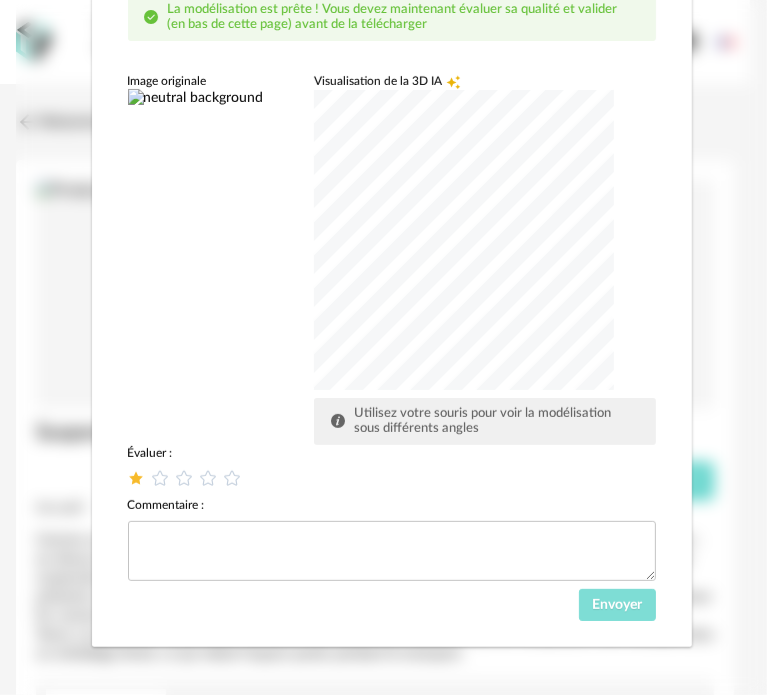 click on "Envoyer" at bounding box center (617, 605) 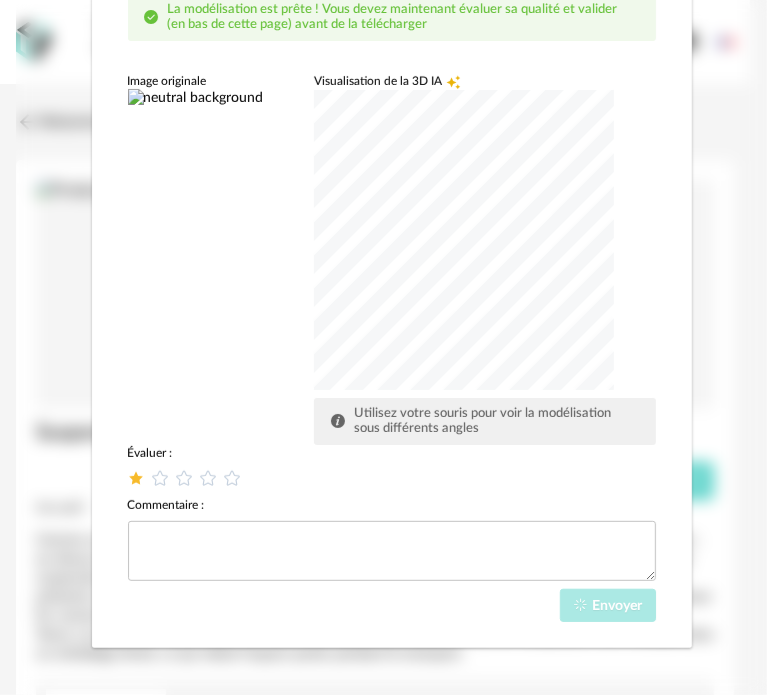 scroll, scrollTop: 112, scrollLeft: 0, axis: vertical 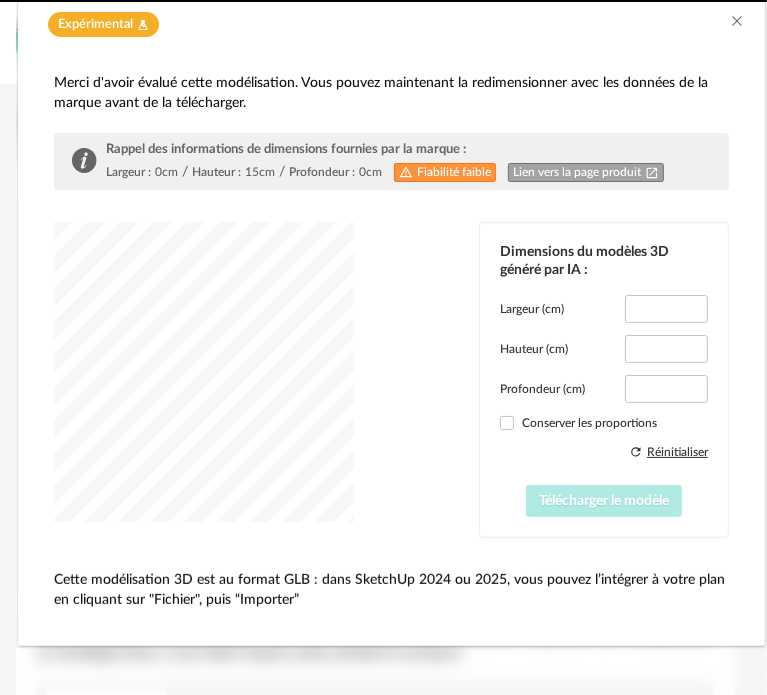 type on "***" 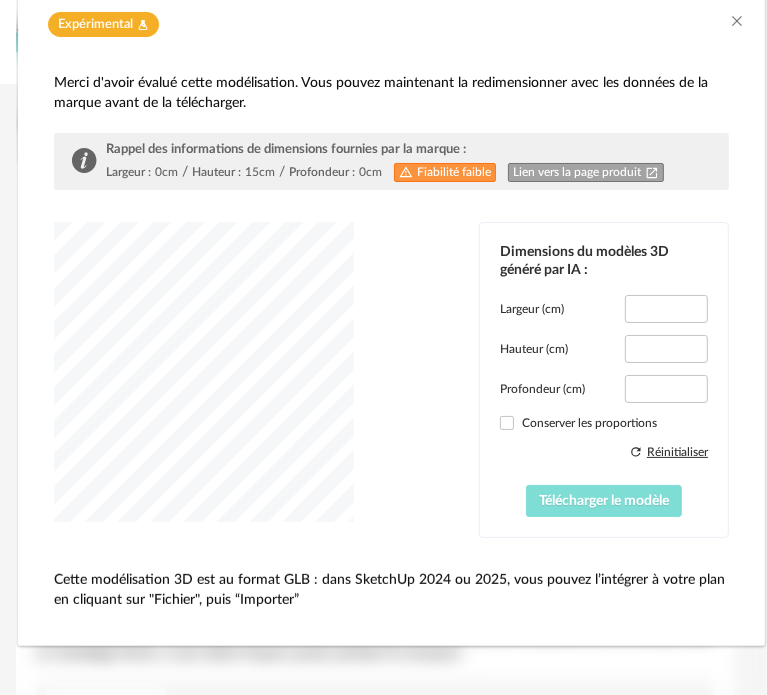 click on "Télécharger le modèle" at bounding box center (604, 501) 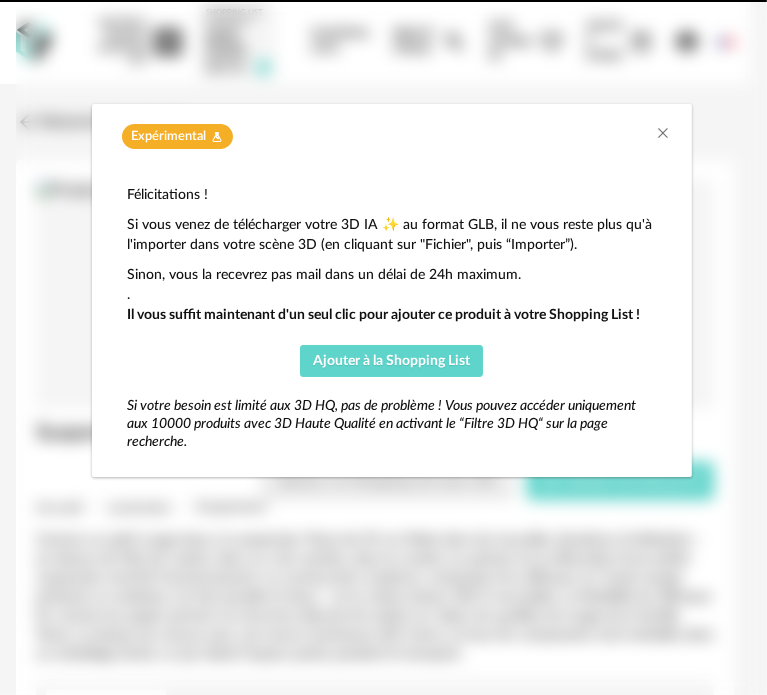 scroll, scrollTop: 0, scrollLeft: 0, axis: both 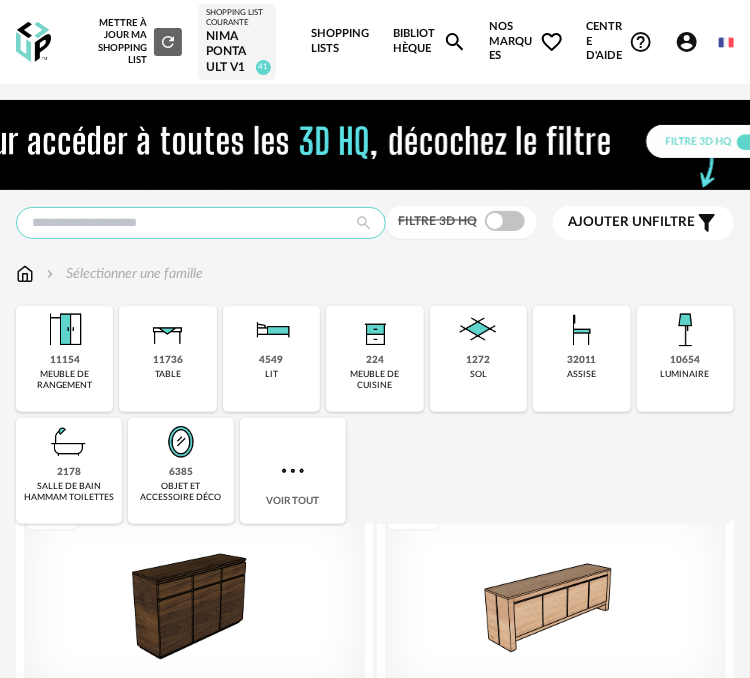 click at bounding box center [201, 223] 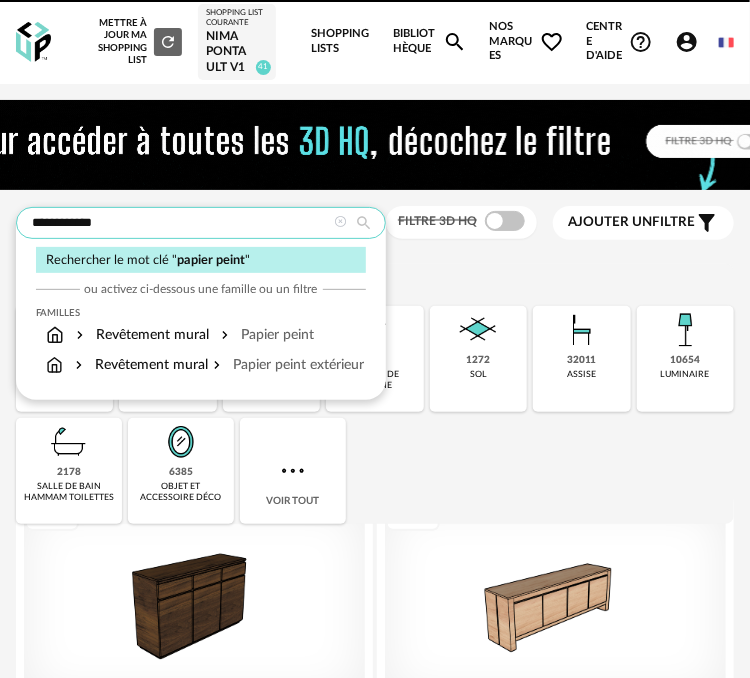 type on "**********" 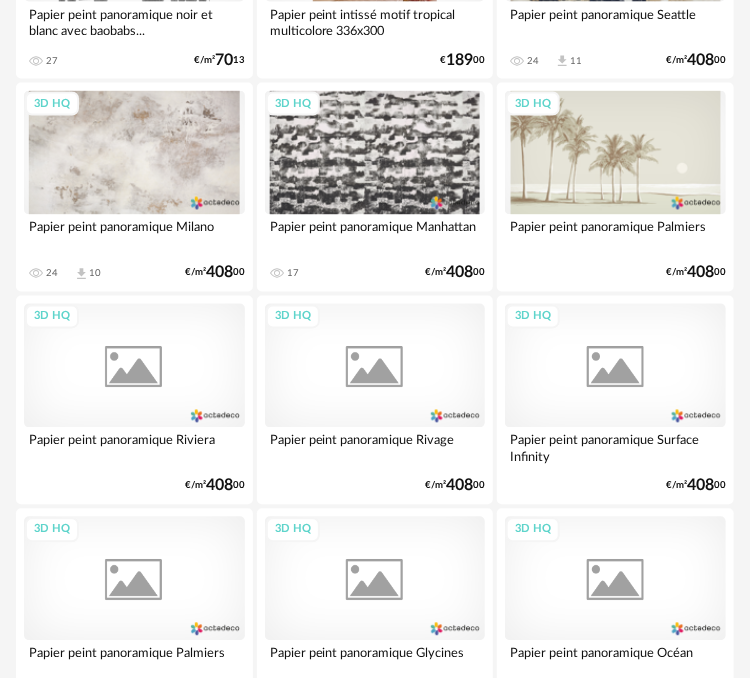 scroll, scrollTop: 2666, scrollLeft: 0, axis: vertical 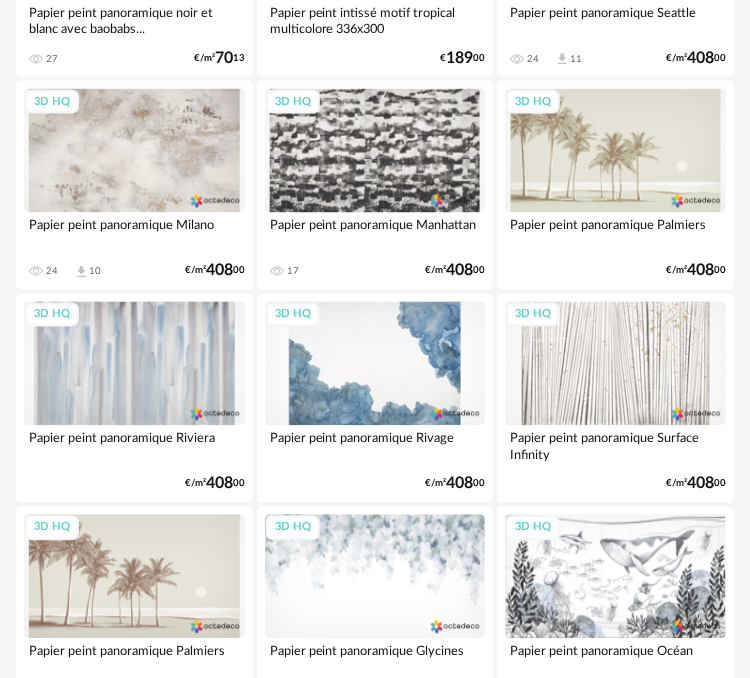 click on "3D HQ" at bounding box center (375, 364) 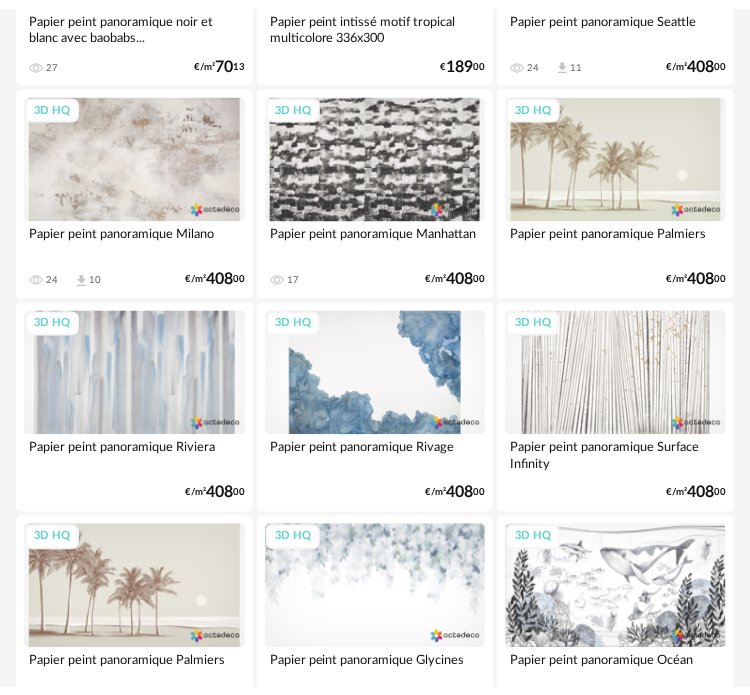 scroll, scrollTop: 0, scrollLeft: 0, axis: both 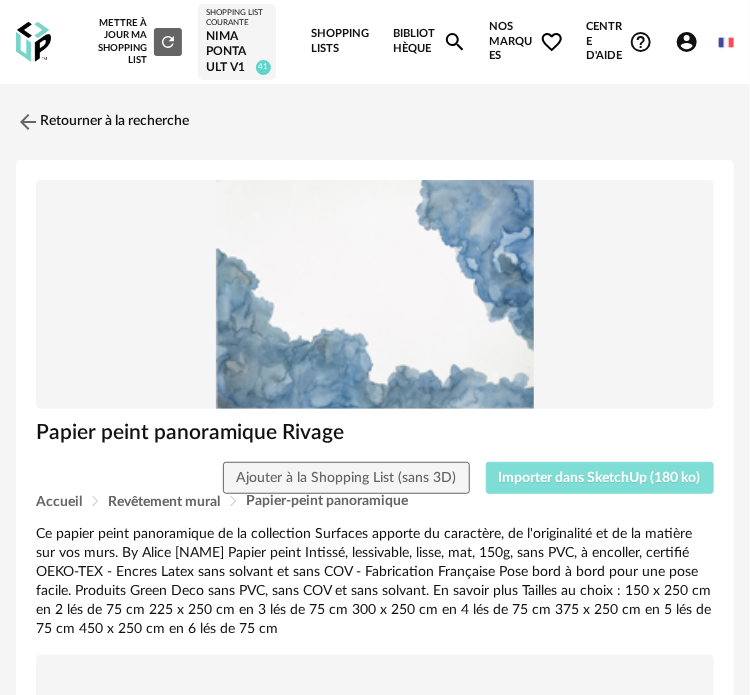 click on "Importer dans SketchUp (180 ko)" at bounding box center (600, 478) 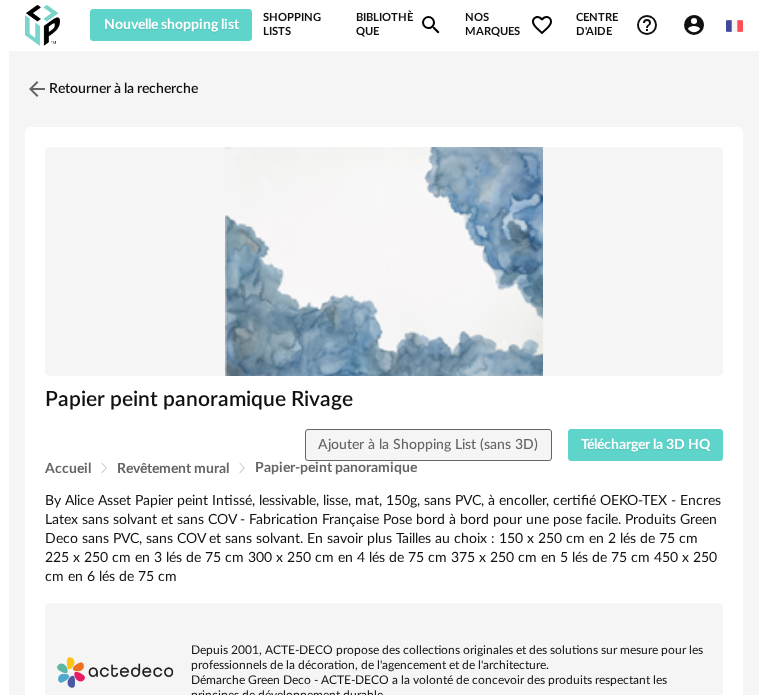 scroll, scrollTop: 0, scrollLeft: 0, axis: both 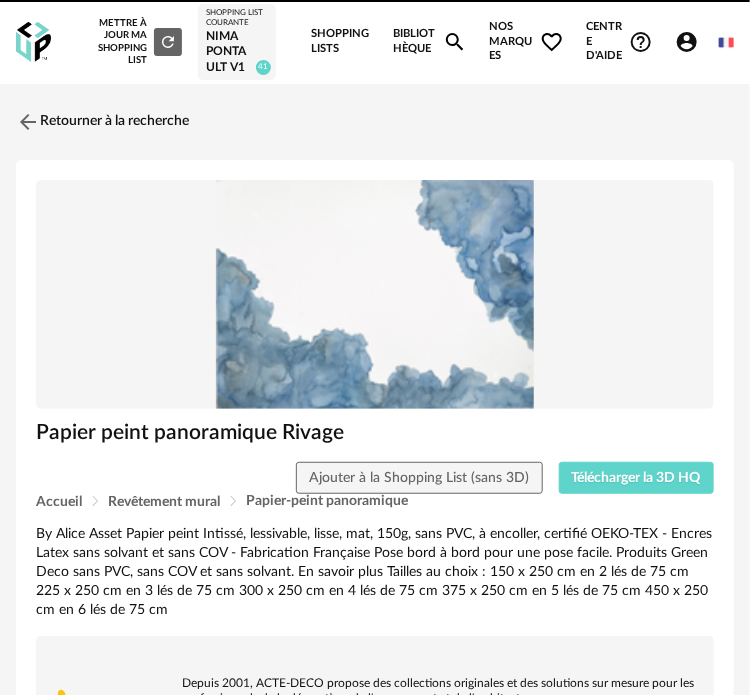 click on "Connecté en tant que [FIRST] [LAST]" at bounding box center (375, 42) 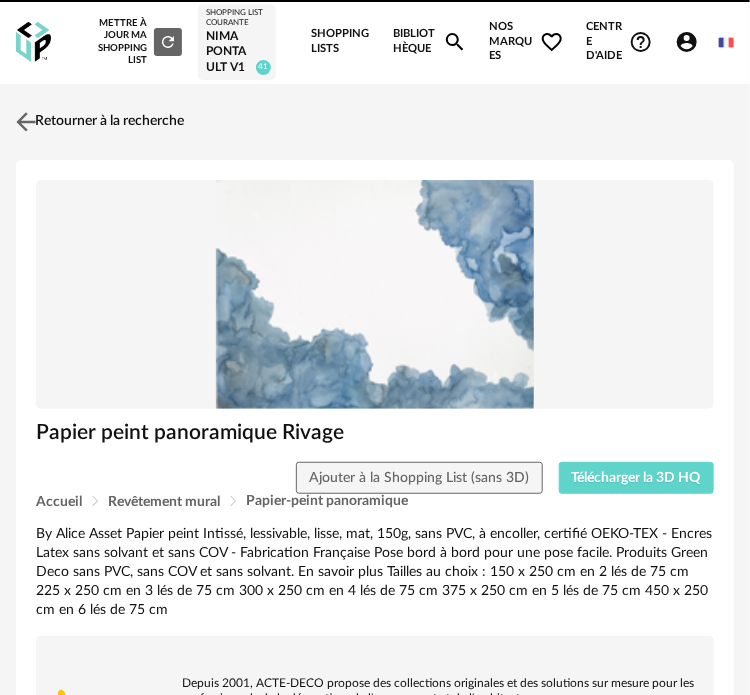 click on "Retourner à la recherche" at bounding box center [97, 122] 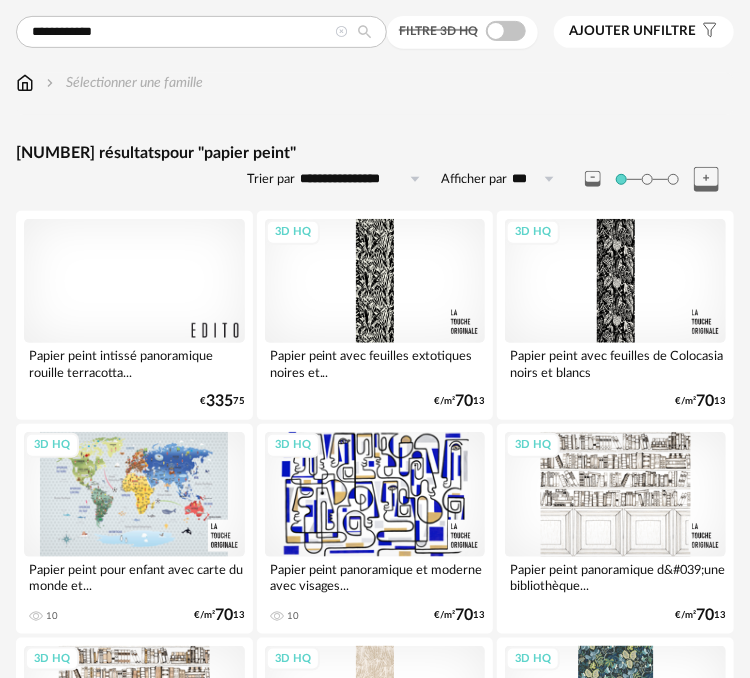 scroll, scrollTop: 0, scrollLeft: 0, axis: both 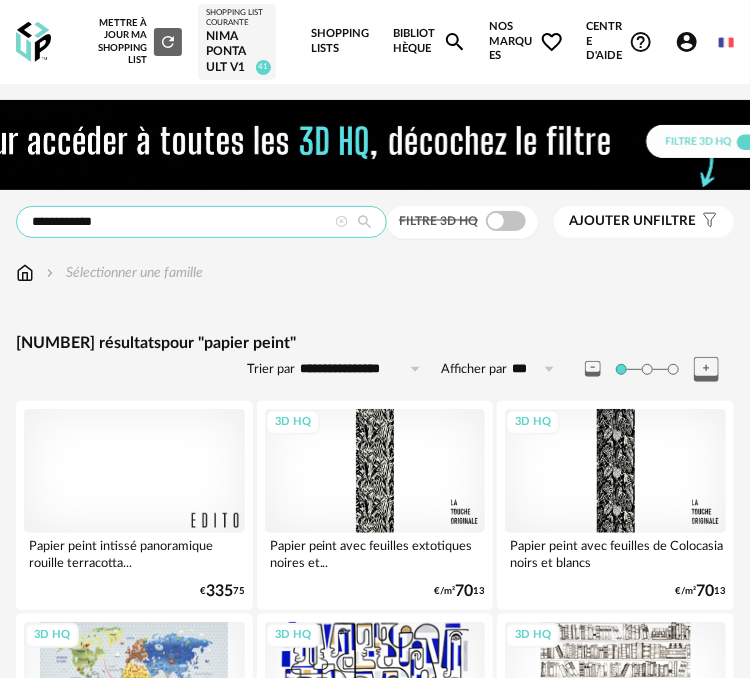 drag, startPoint x: 135, startPoint y: 264, endPoint x: -121, endPoint y: 245, distance: 256.7041 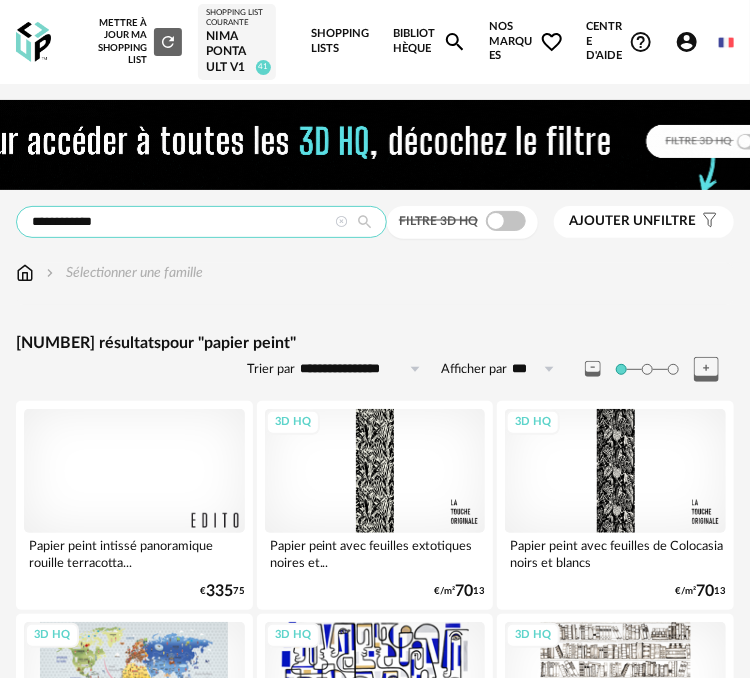 click on "**********" at bounding box center [375, 3963] 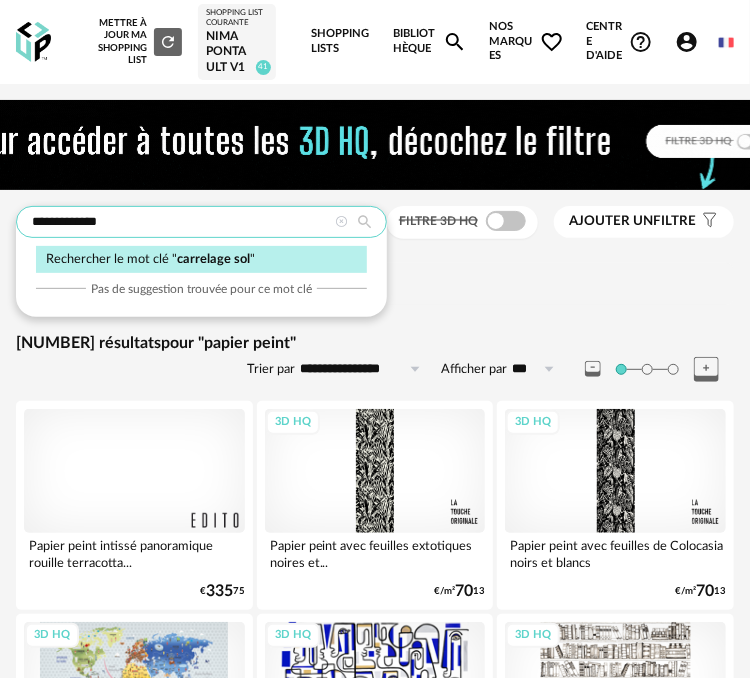 type on "**********" 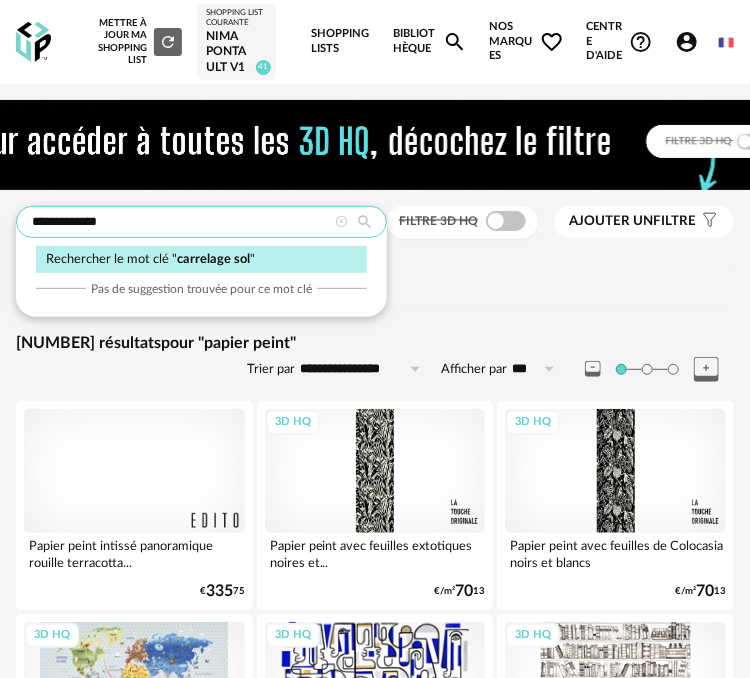 type on "**********" 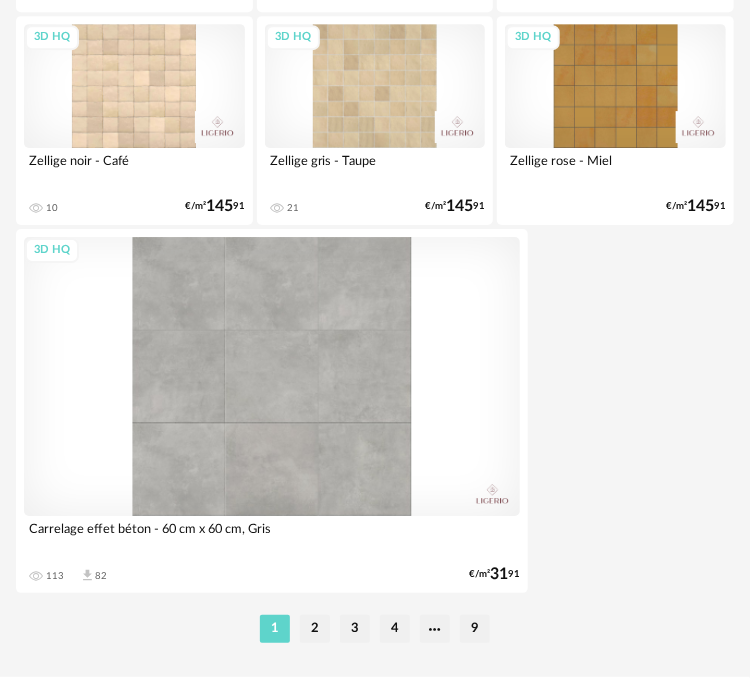 scroll, scrollTop: 7292, scrollLeft: 0, axis: vertical 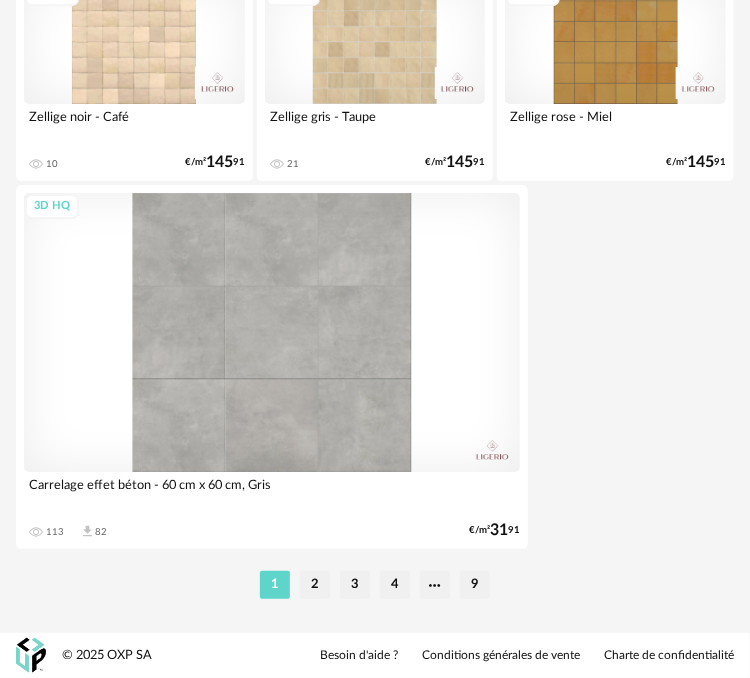 click on "2" at bounding box center [315, 585] 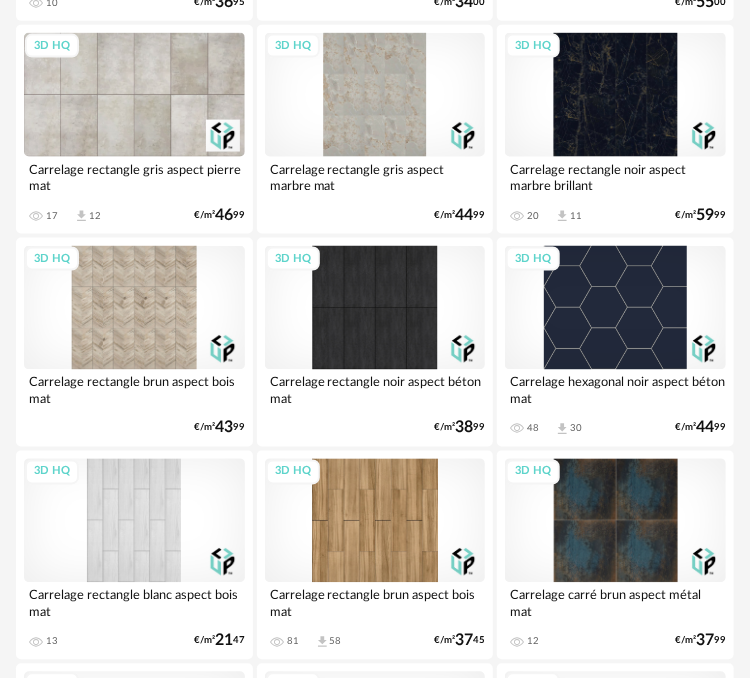 scroll, scrollTop: 4500, scrollLeft: 0, axis: vertical 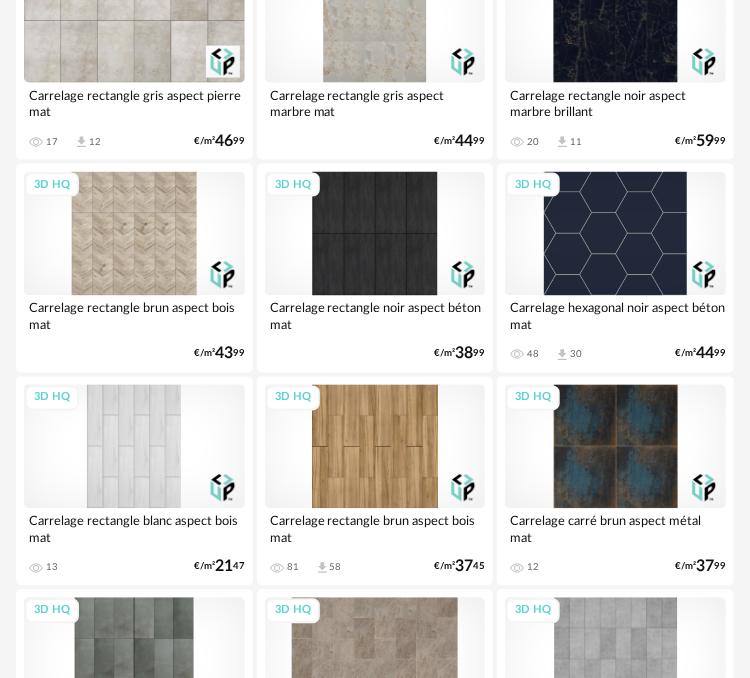 click on "3D HQ" at bounding box center [615, 234] 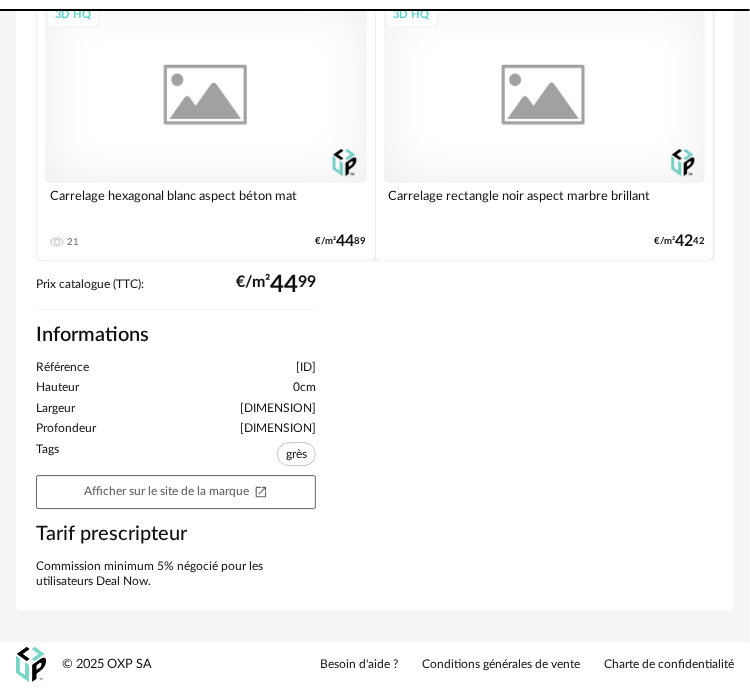 scroll, scrollTop: 0, scrollLeft: 0, axis: both 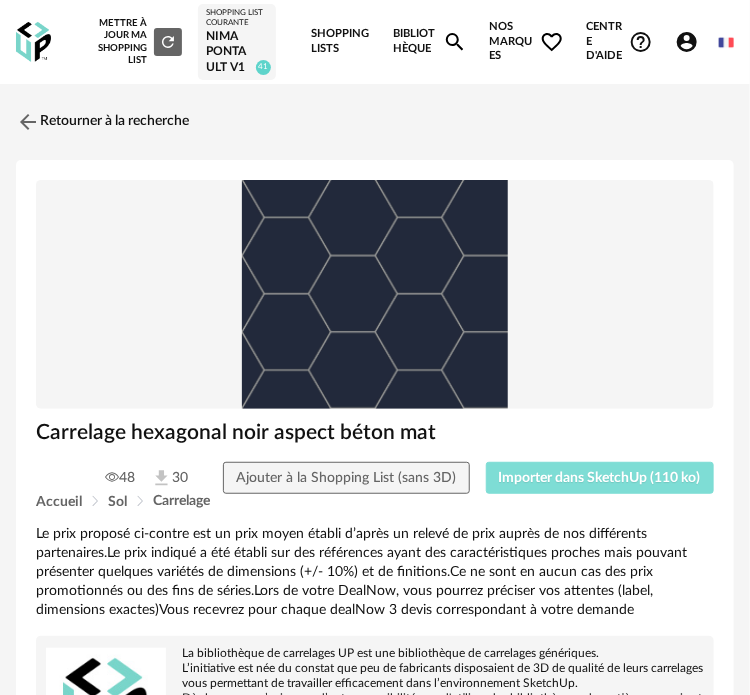 click on "Importer dans SketchUp (110 ko)" at bounding box center (600, 478) 